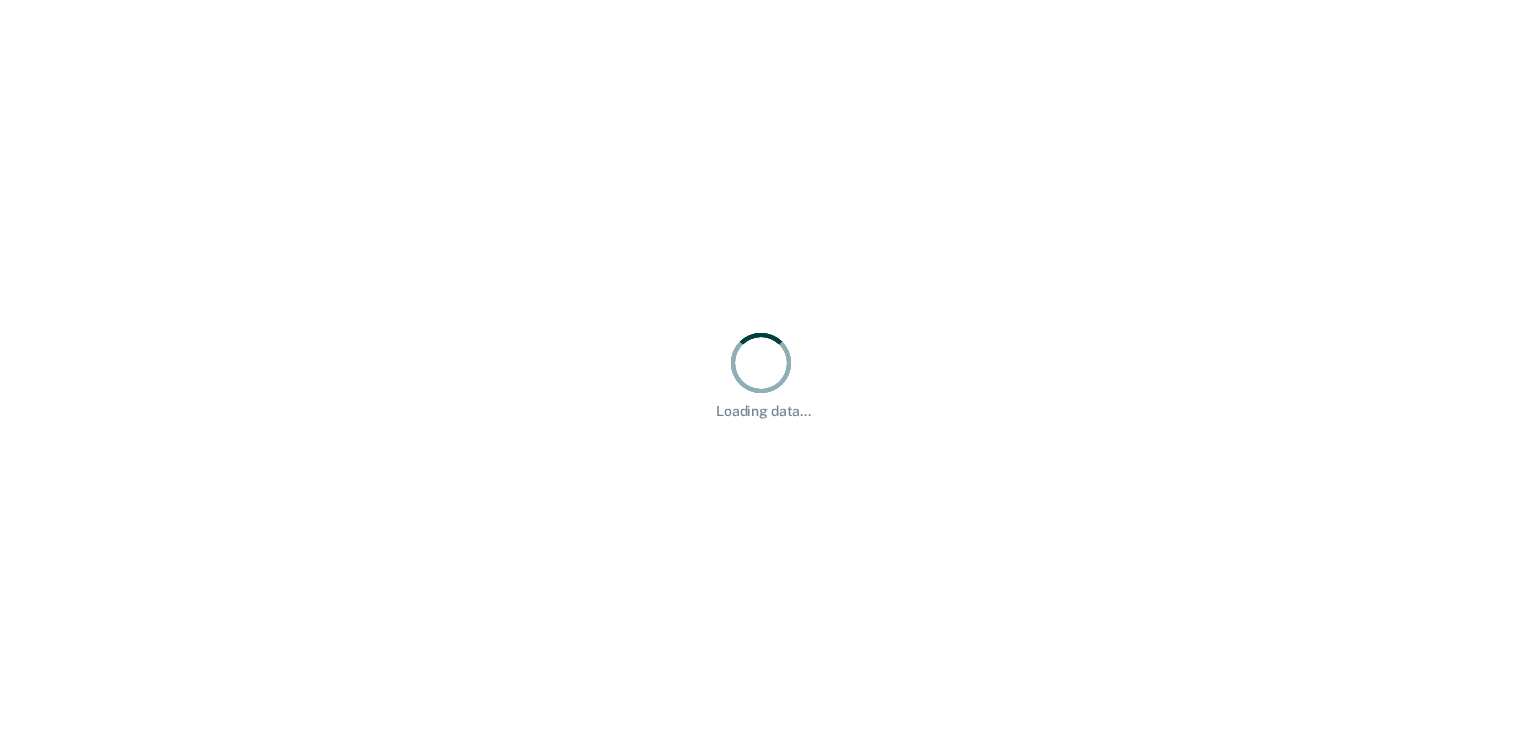 scroll, scrollTop: 0, scrollLeft: 0, axis: both 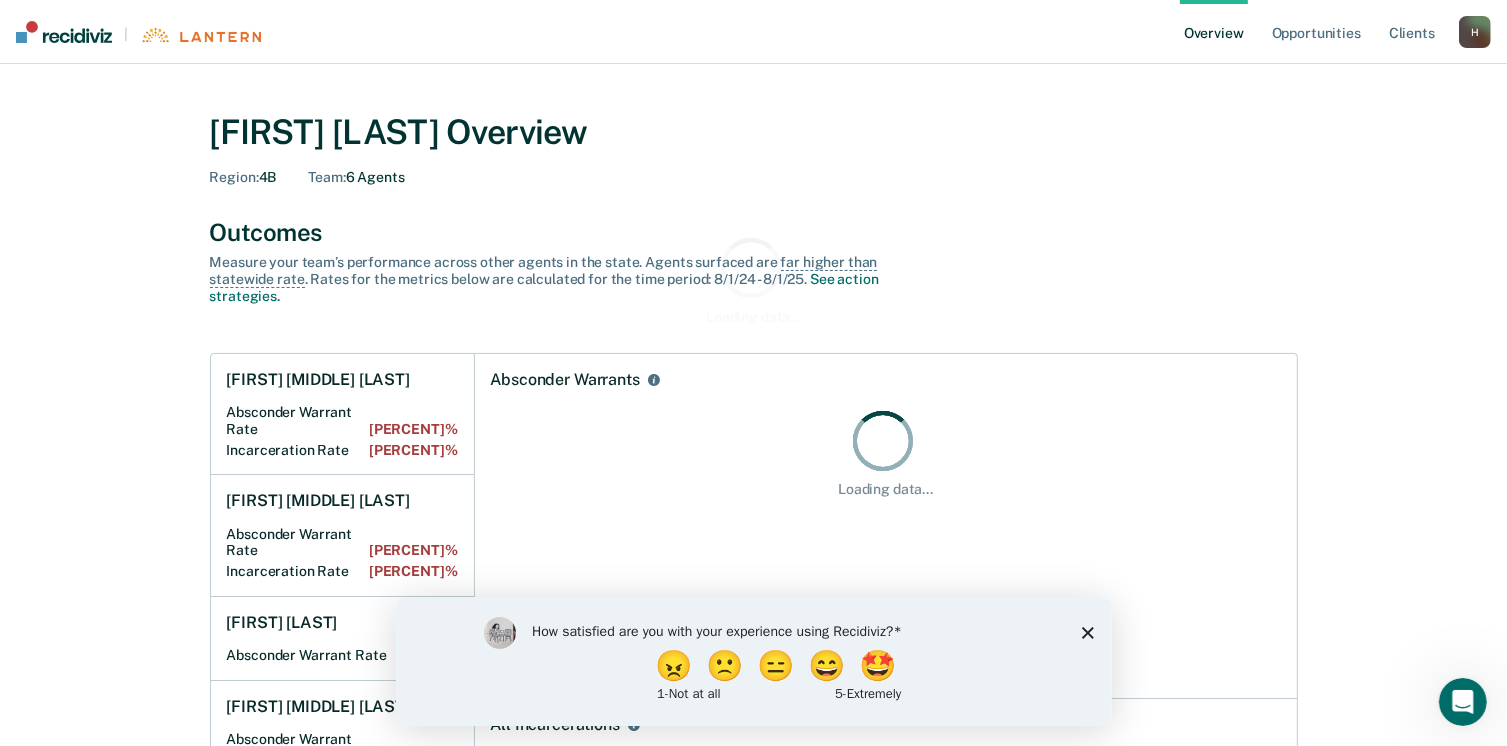 click 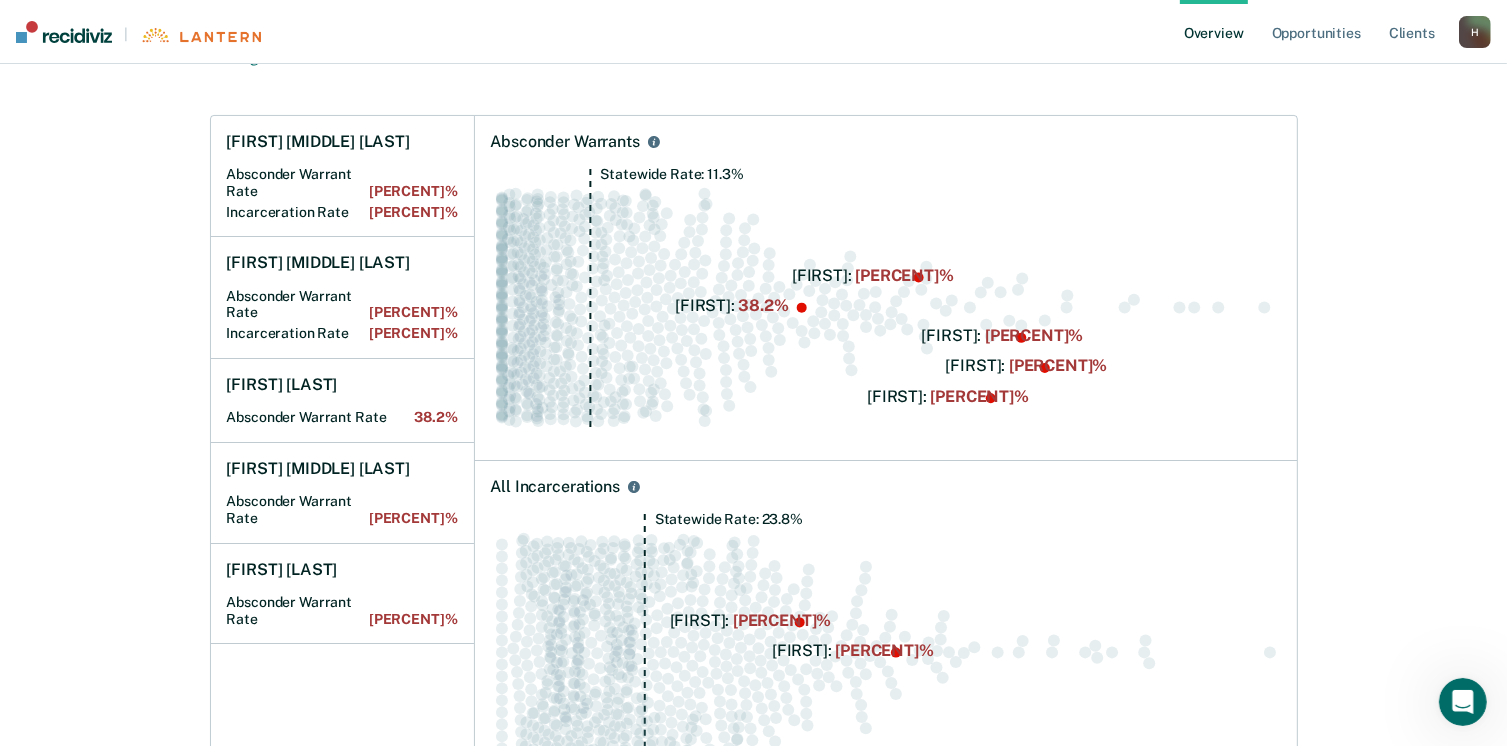 scroll, scrollTop: 0, scrollLeft: 0, axis: both 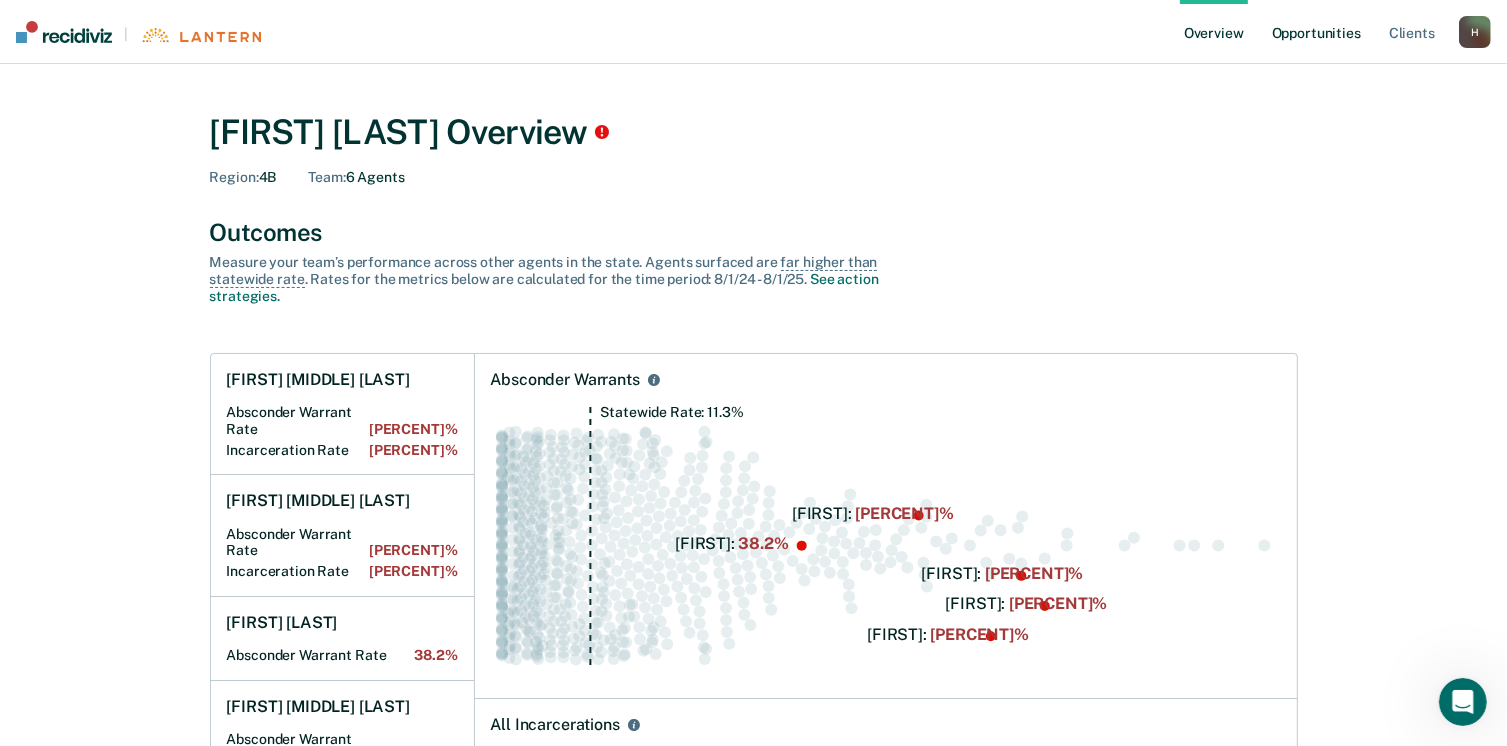 click on "Opportunities" at bounding box center (1316, 32) 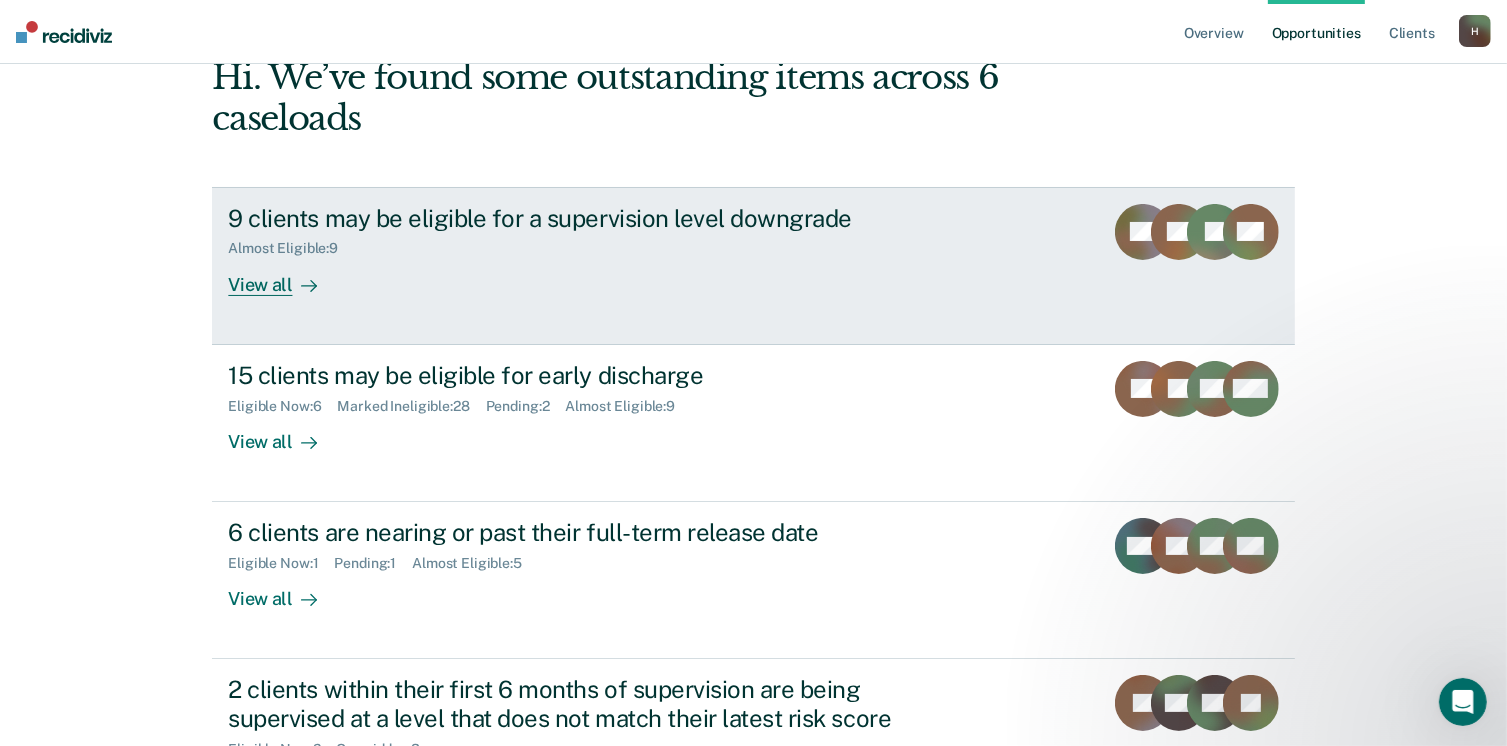 scroll, scrollTop: 0, scrollLeft: 0, axis: both 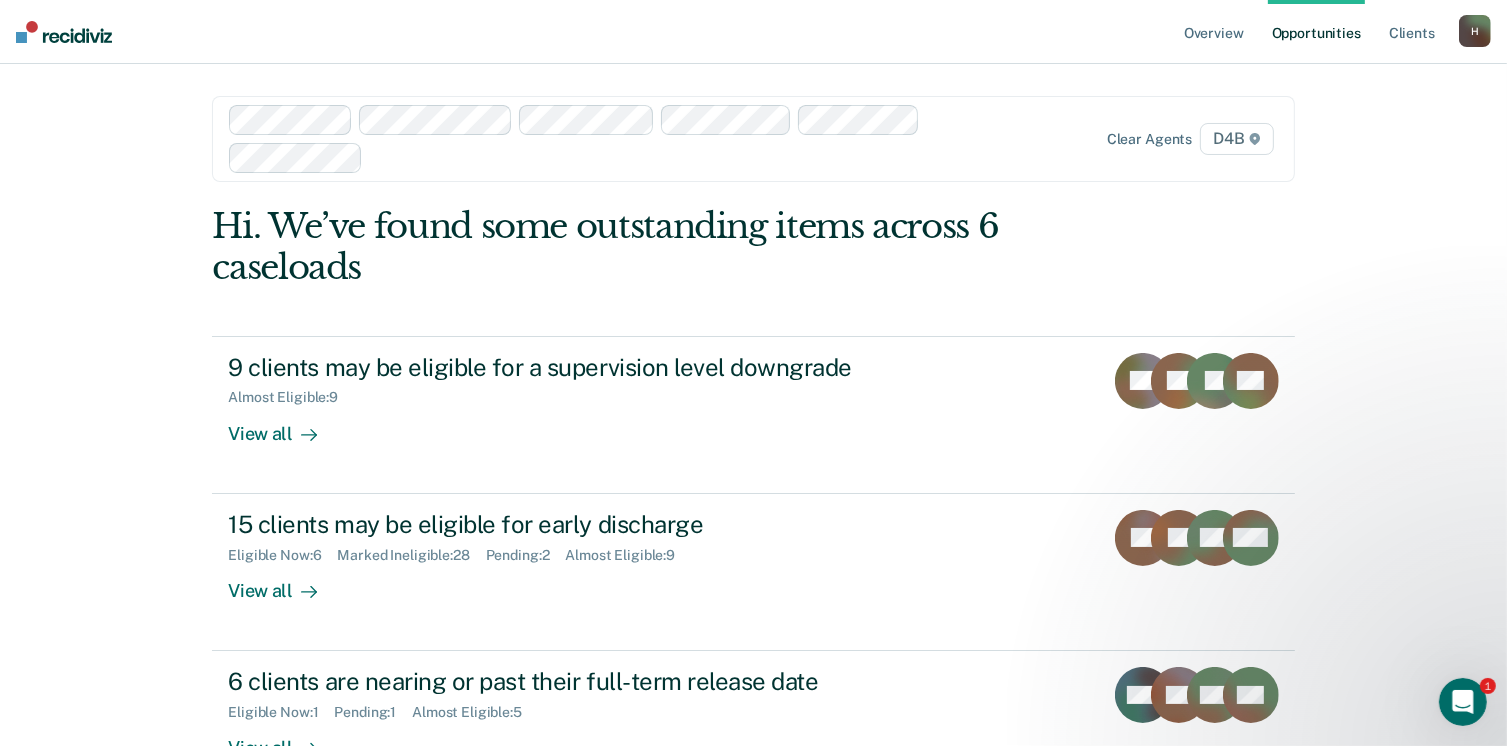 click 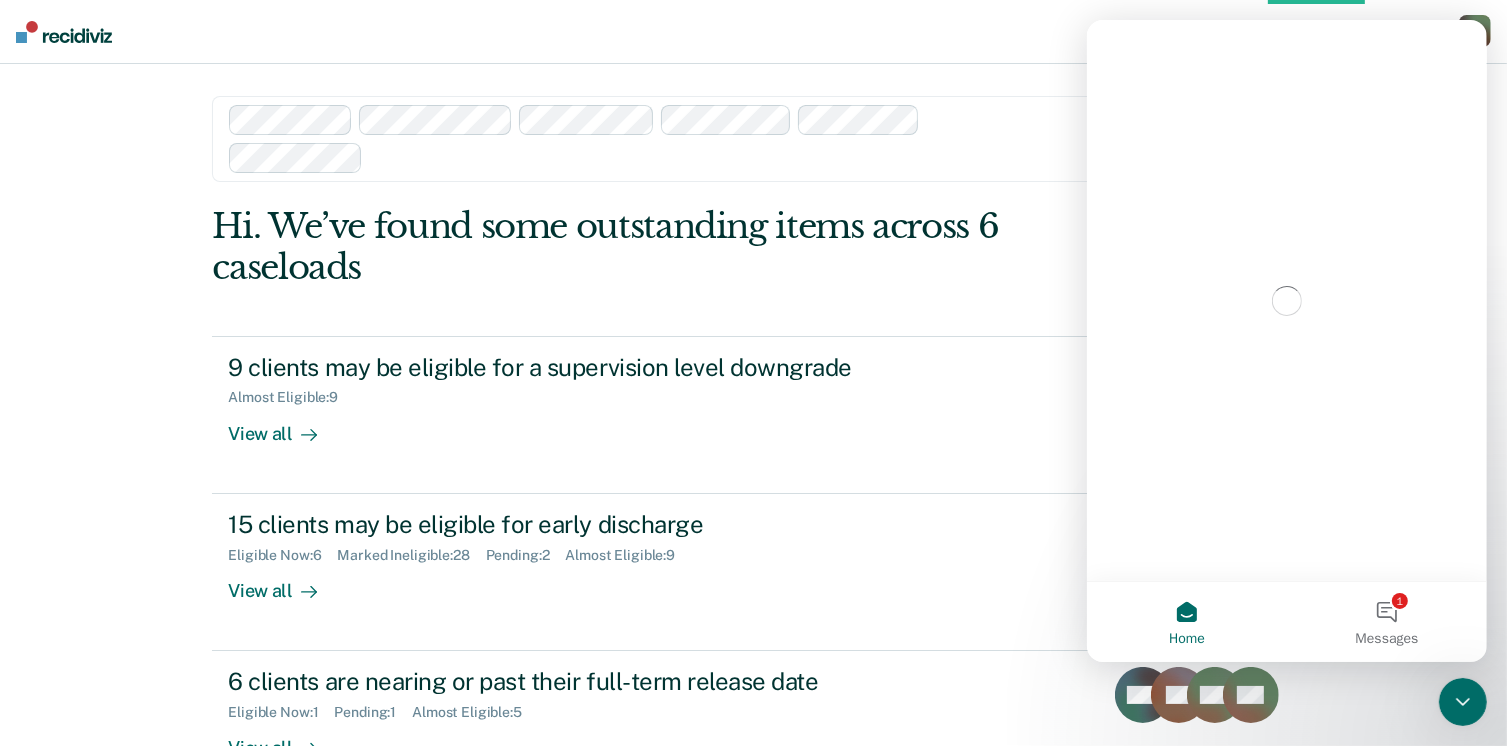 scroll, scrollTop: 0, scrollLeft: 0, axis: both 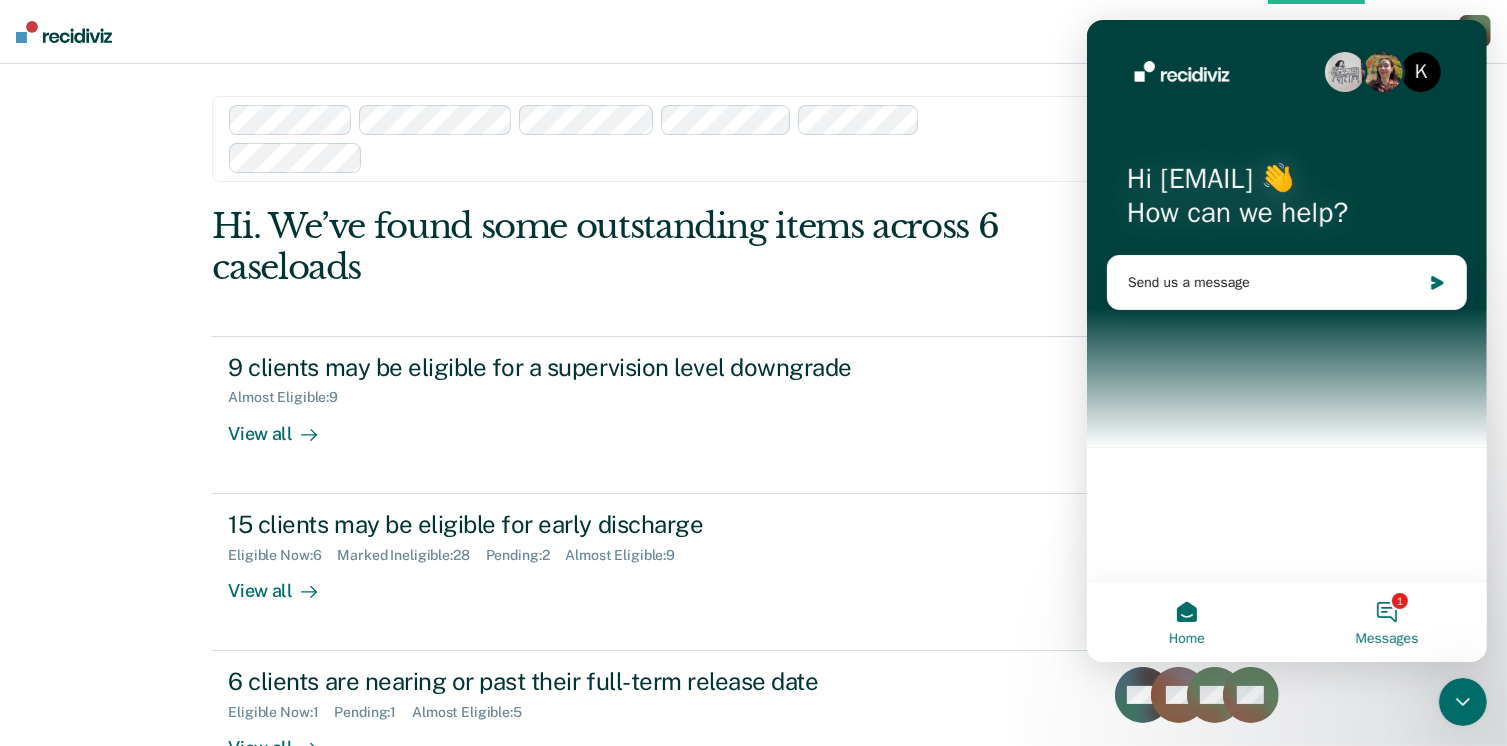 click on "1 Messages" at bounding box center (1386, 622) 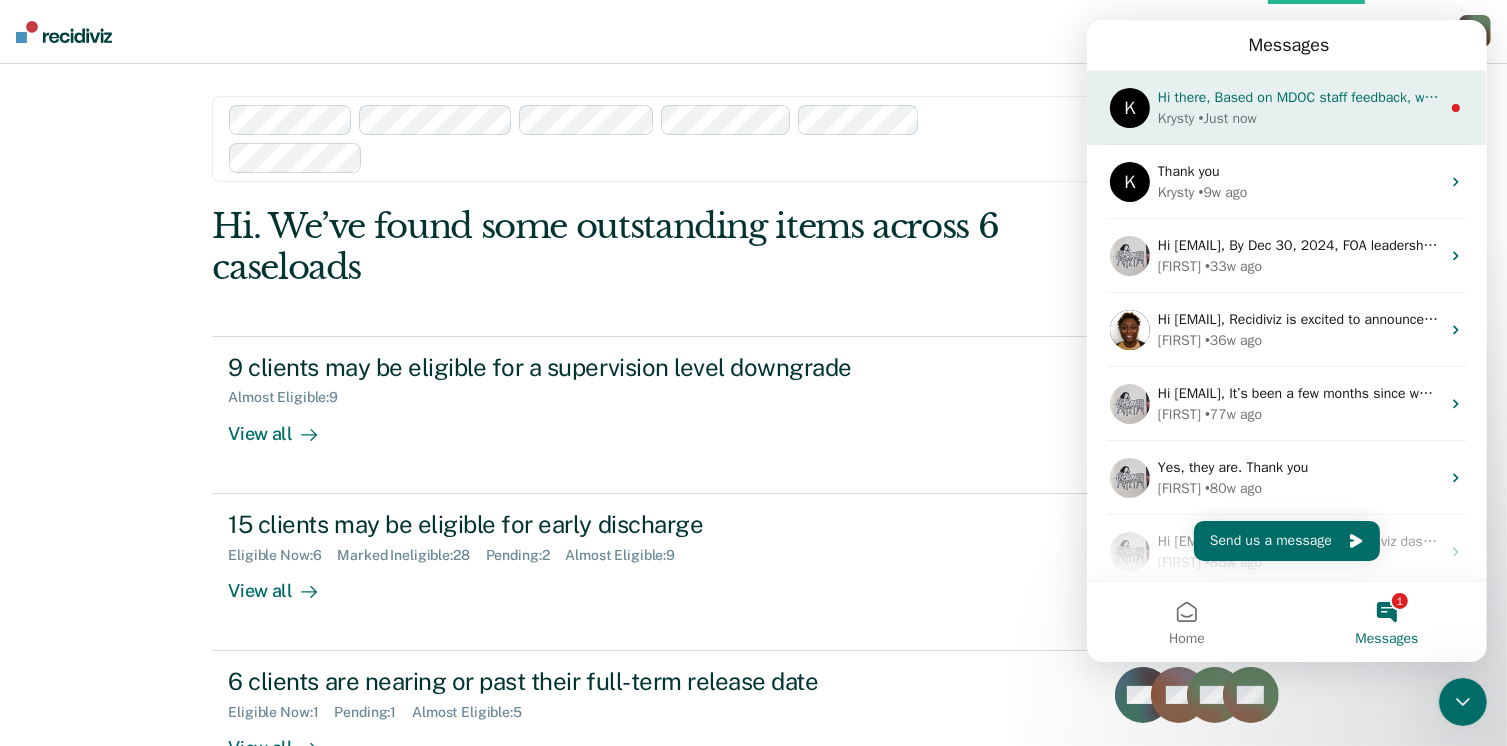 click on "[FIRST] • Just now" at bounding box center (1298, 118) 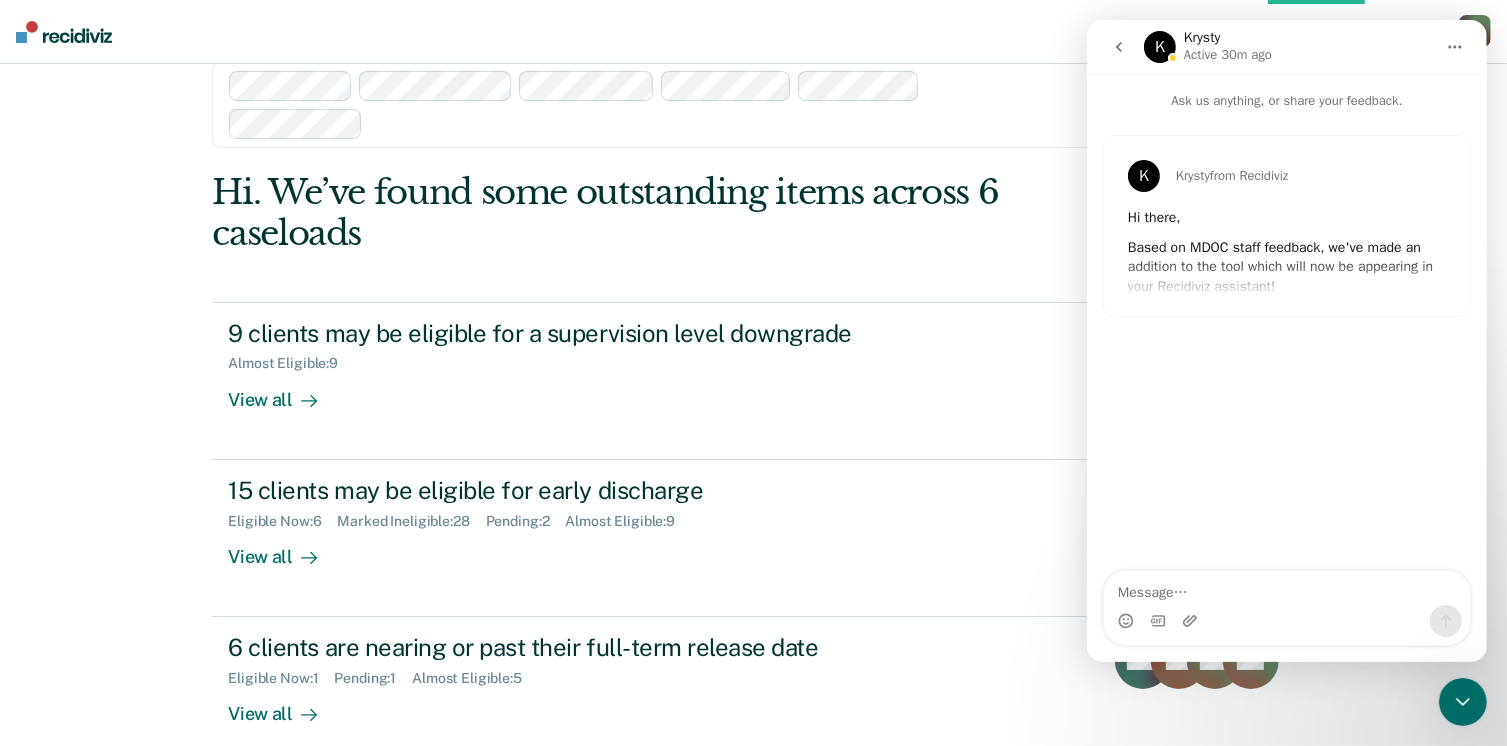 scroll, scrollTop: 0, scrollLeft: 0, axis: both 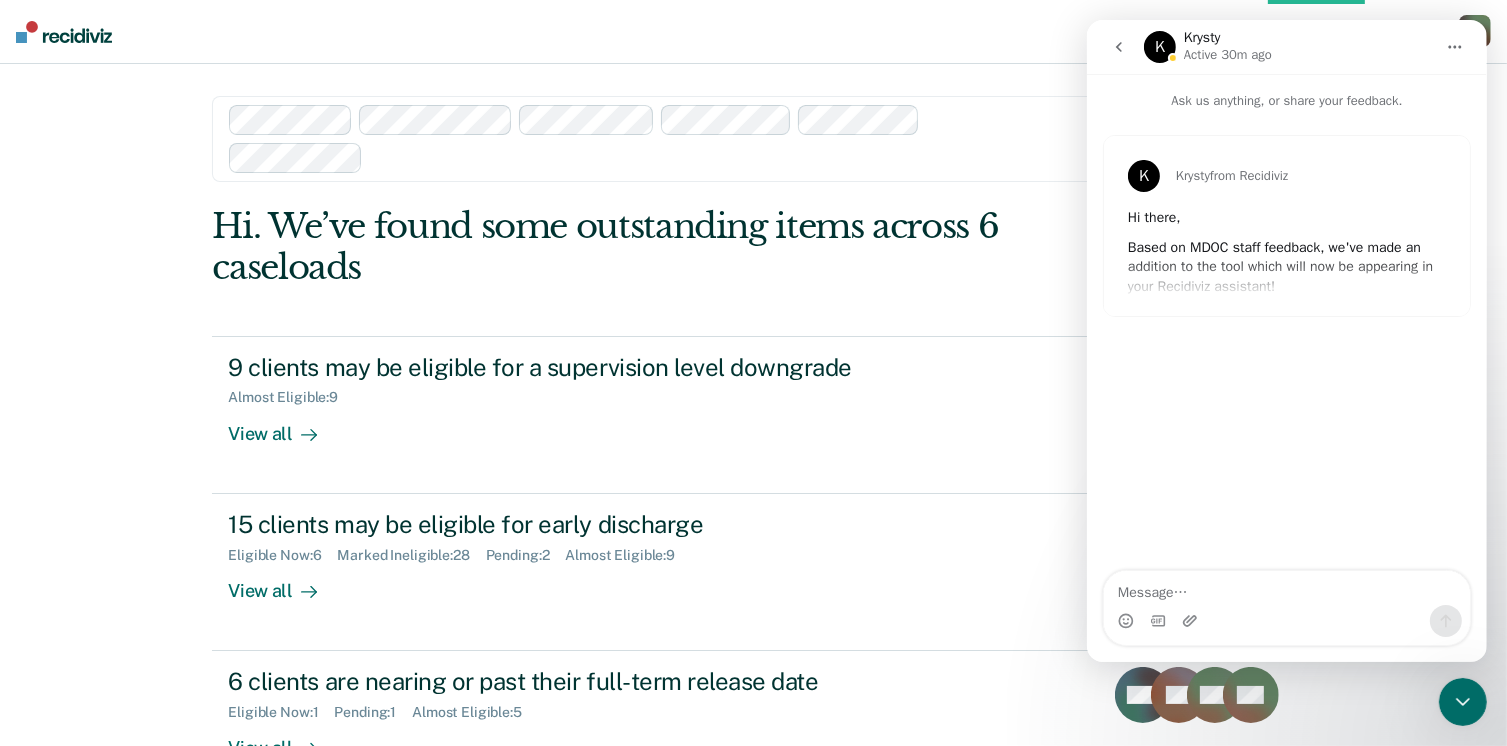 click on "K [FIRST] from Recidiviz Hi there, Based on MDOC staff feedback, we've made an addition to the tool which will now be appearing in your Recidiviz assistant! The new ' Almost Eligible ' feature surfaces clients who are within 30 days of becoming eligible for an opportunity. This new tab is available for supervision level downgrade, early discharge, minimum telephone reporting, and nearing or past full-term release date. We’re always grateful for your feedback - thank you for helping to make our tools better fit your needs! Questions ? You can write to us below or click the chat button." at bounding box center [1286, 226] 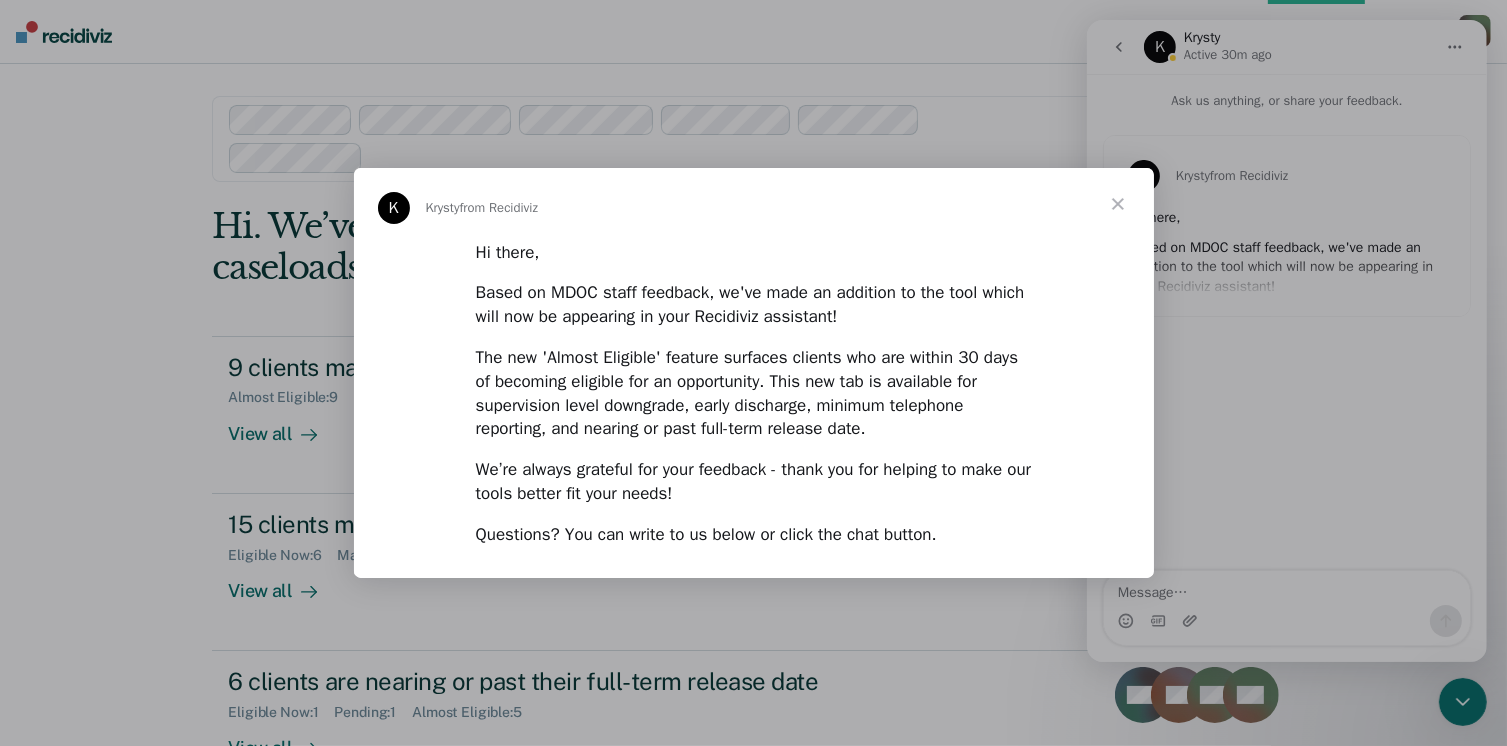 scroll, scrollTop: 0, scrollLeft: 0, axis: both 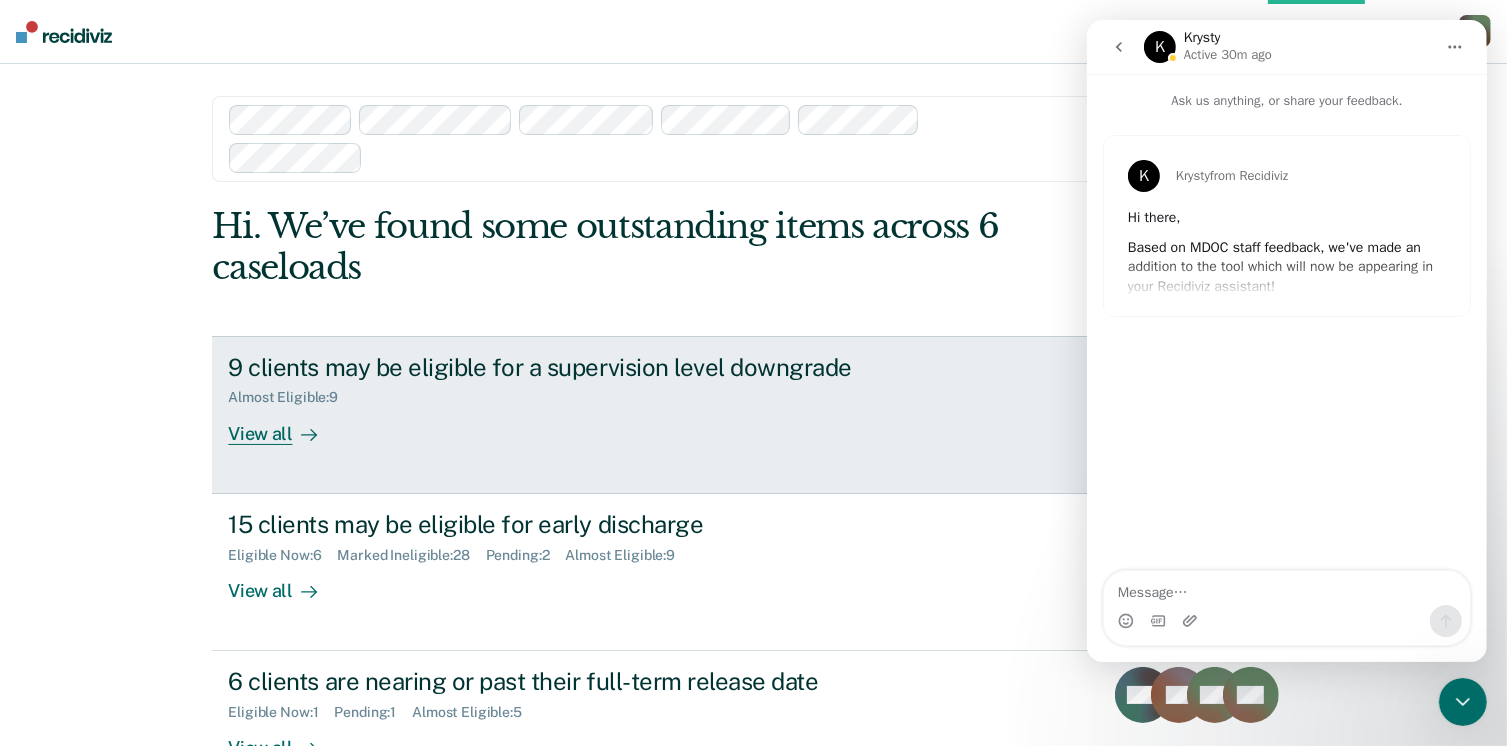 click on "[NUMBER] clients may be eligible for a supervision level downgrade Almost Eligible : [NUMBER] View all RB CL JT + [NUMBER]" at bounding box center (753, 415) 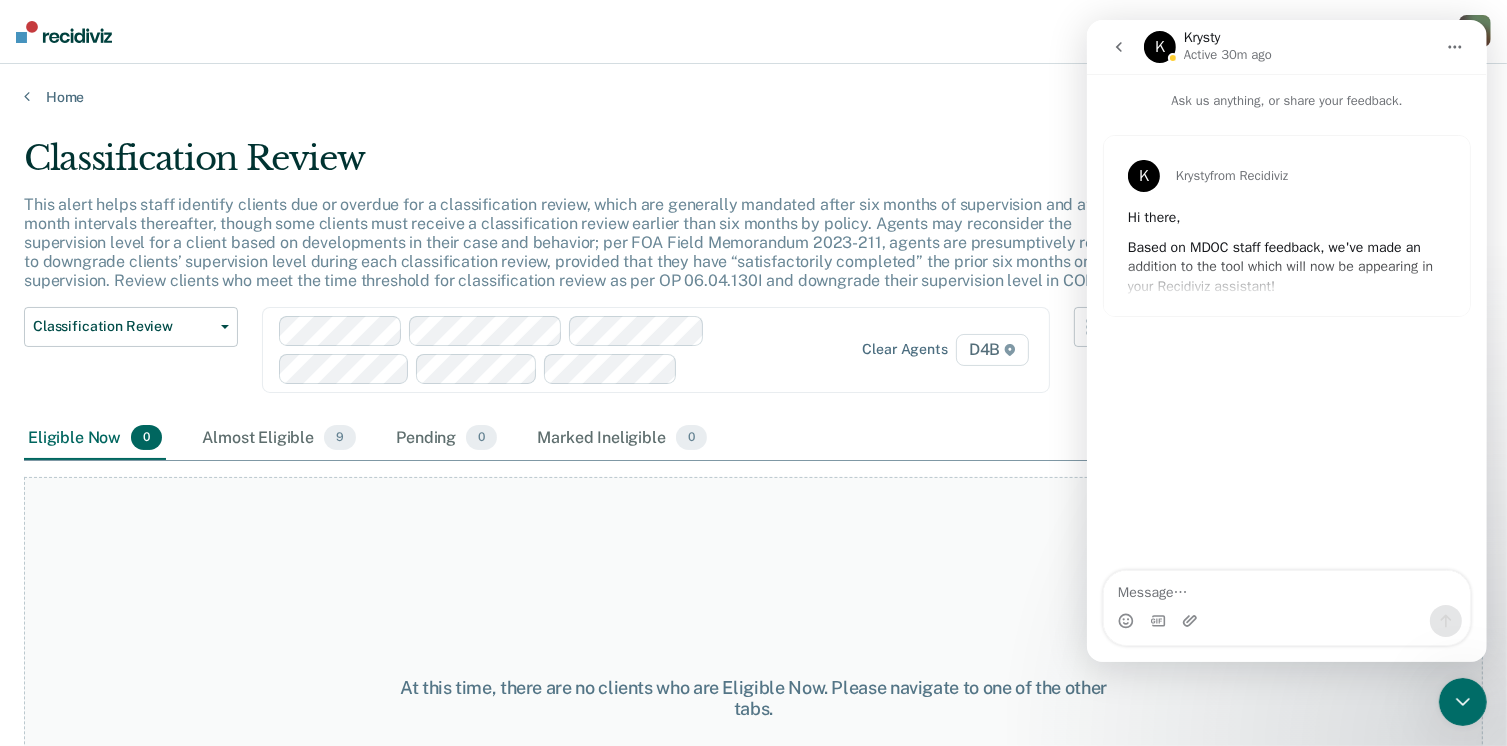 click at bounding box center [1118, 47] 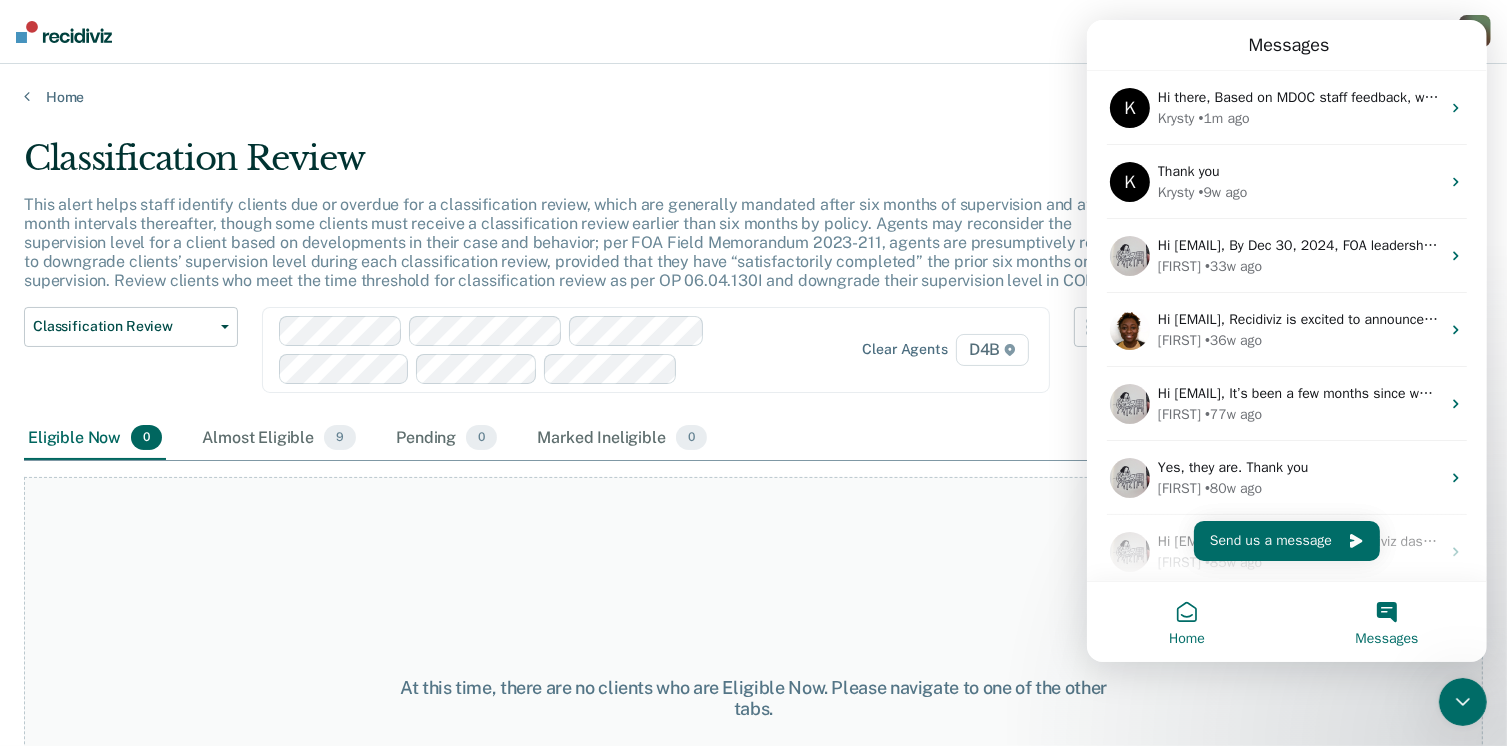 click on "Home" at bounding box center [1186, 622] 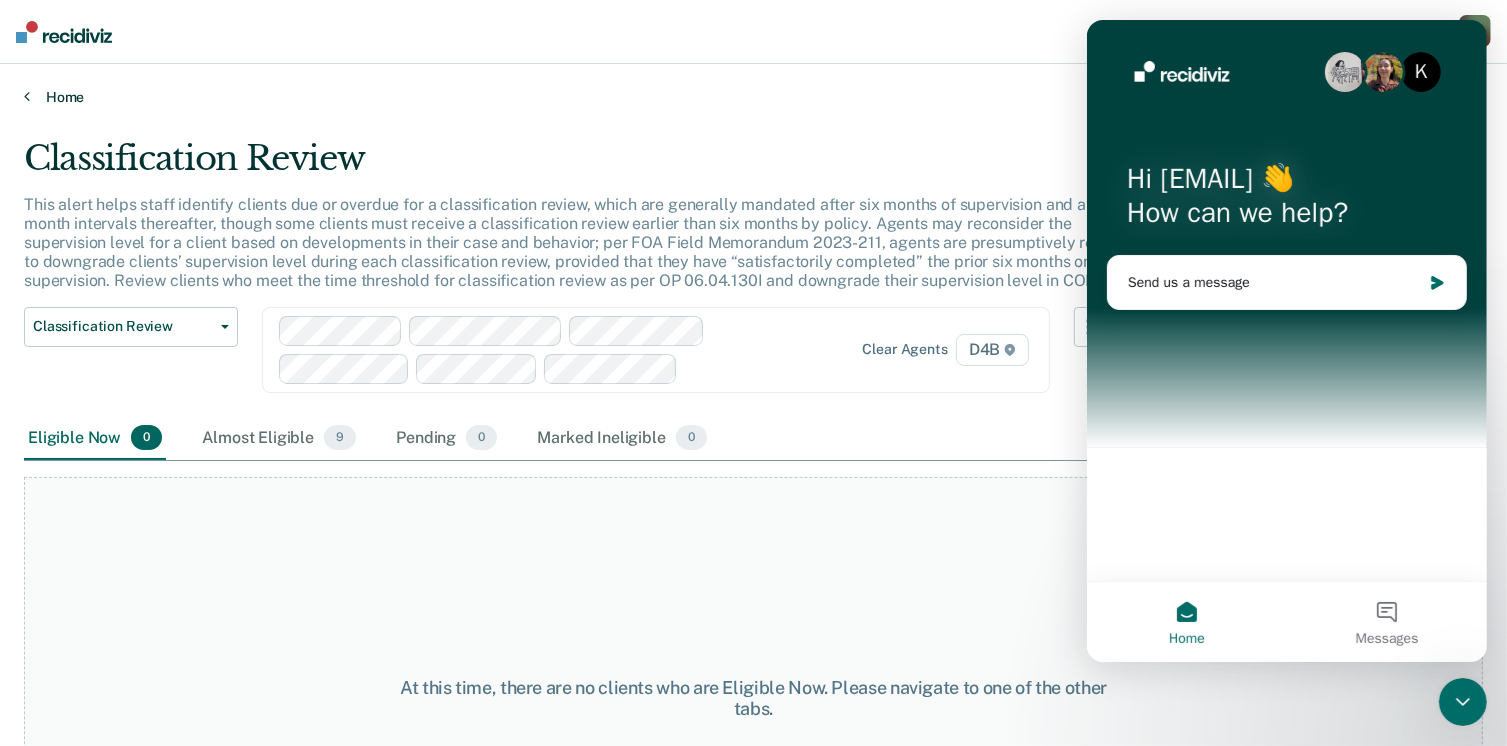 click on "Home" at bounding box center (753, 97) 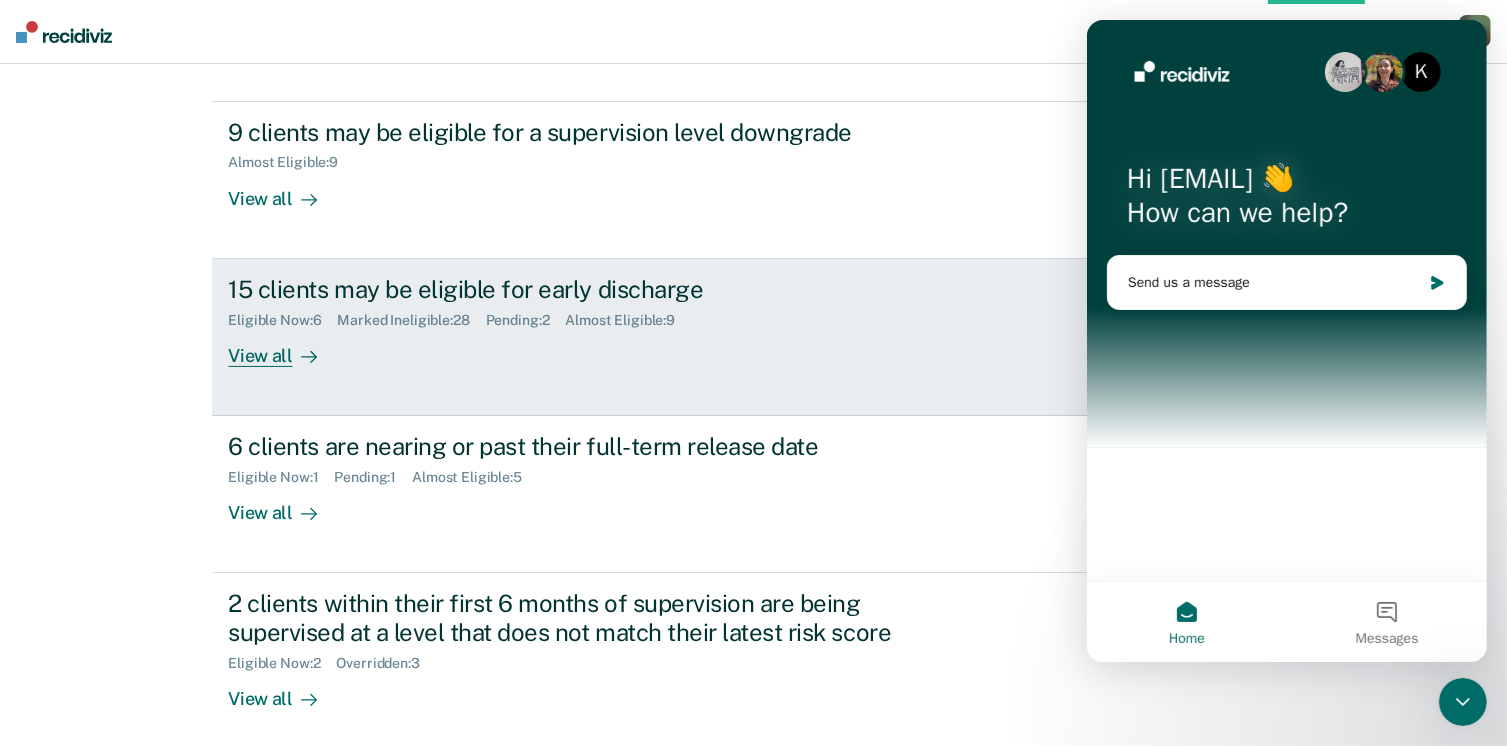 scroll, scrollTop: 100, scrollLeft: 0, axis: vertical 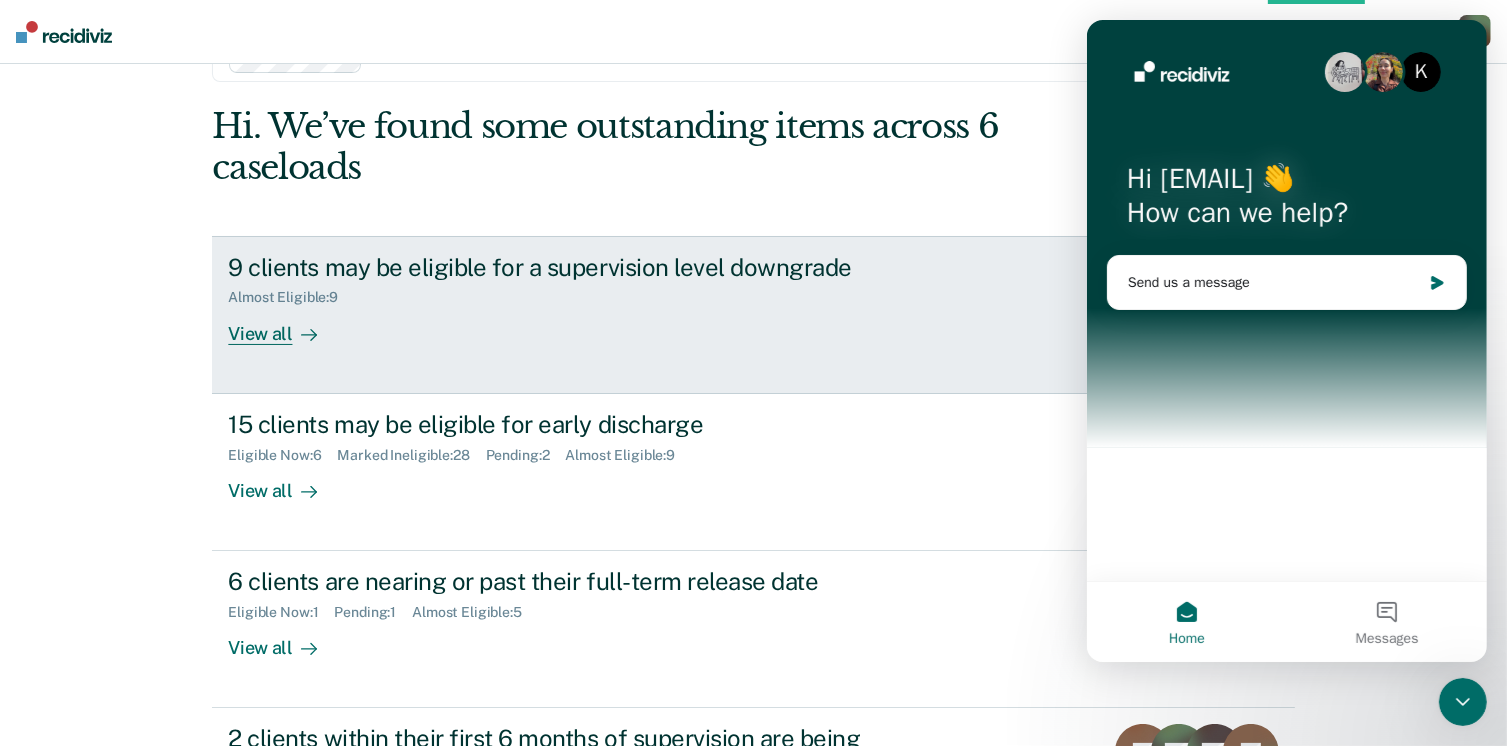 click on "View all" at bounding box center (284, 325) 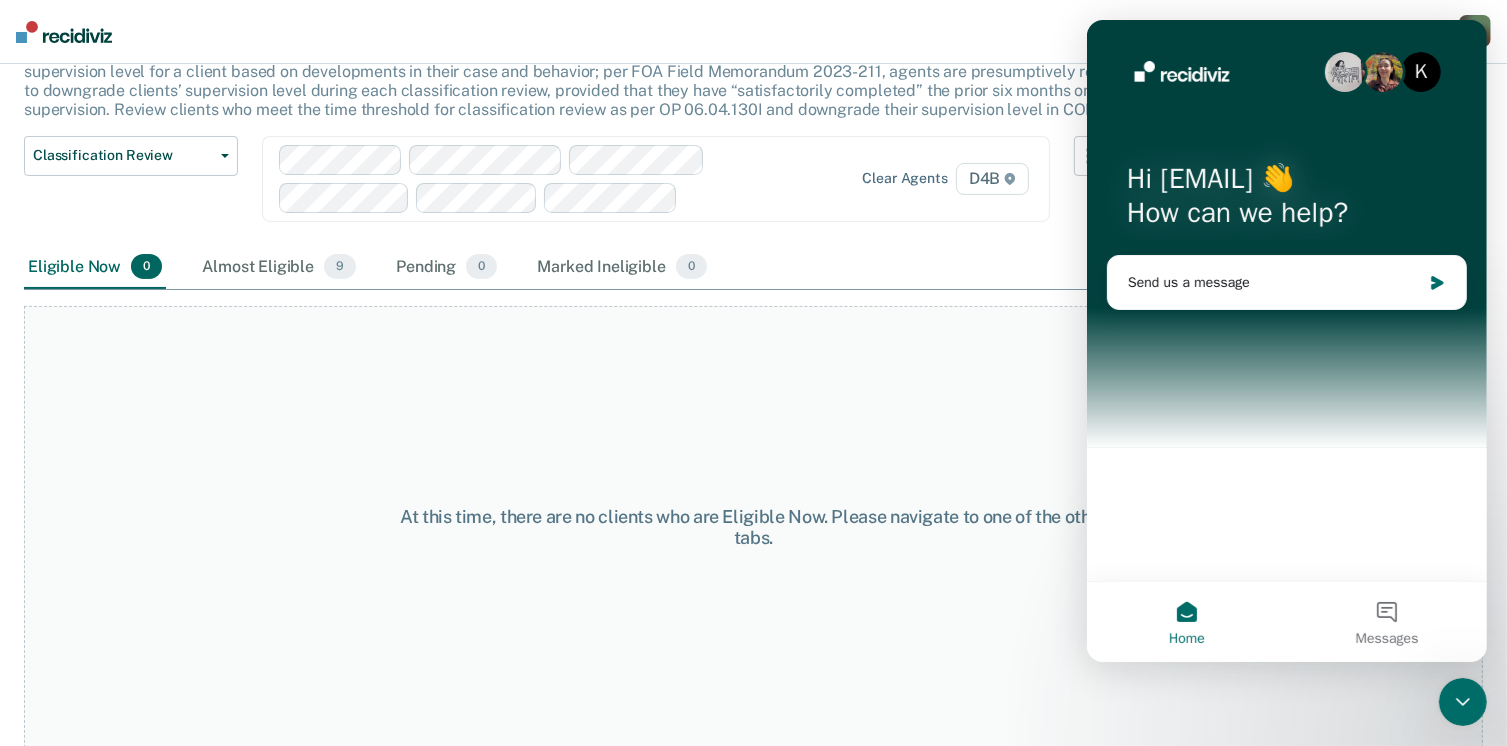 scroll, scrollTop: 0, scrollLeft: 0, axis: both 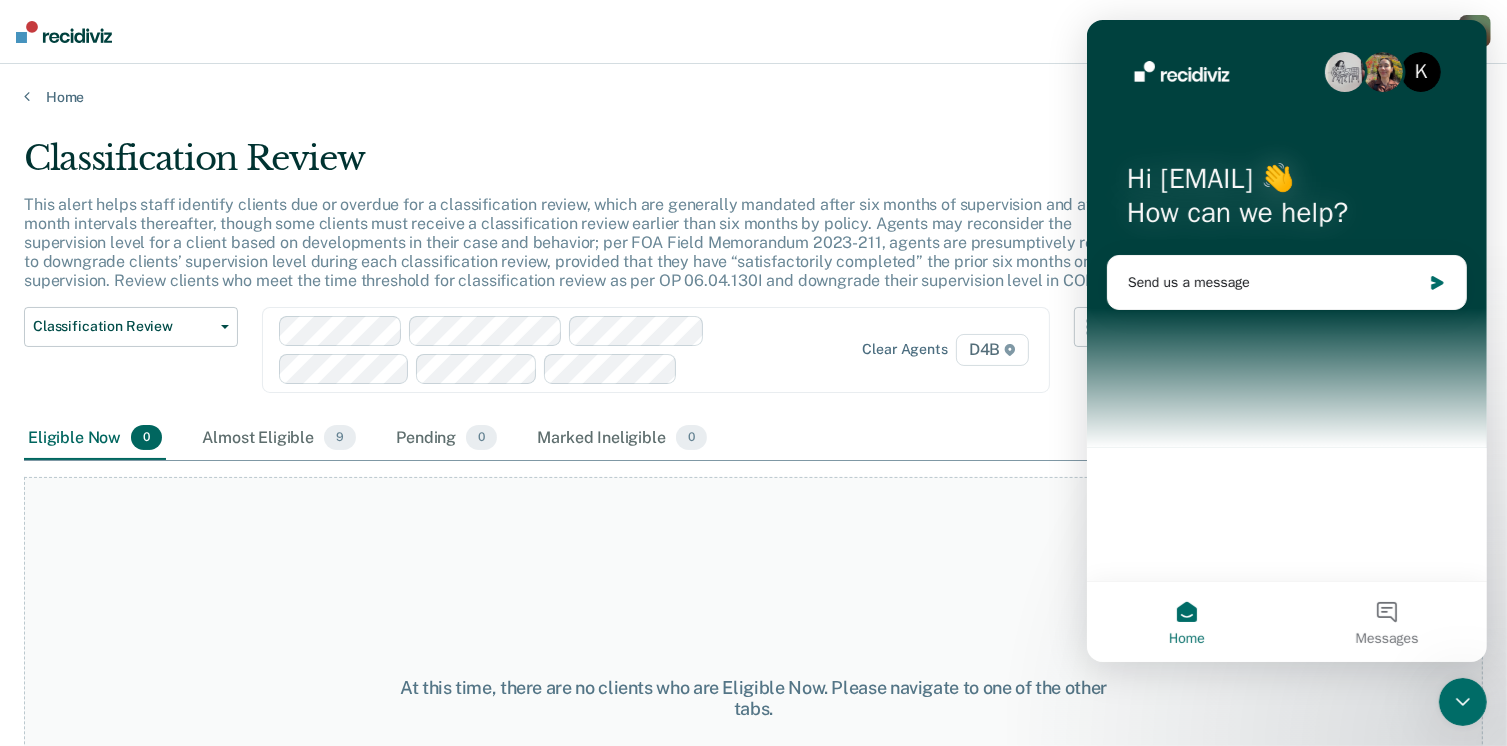 click at bounding box center [1181, 74] 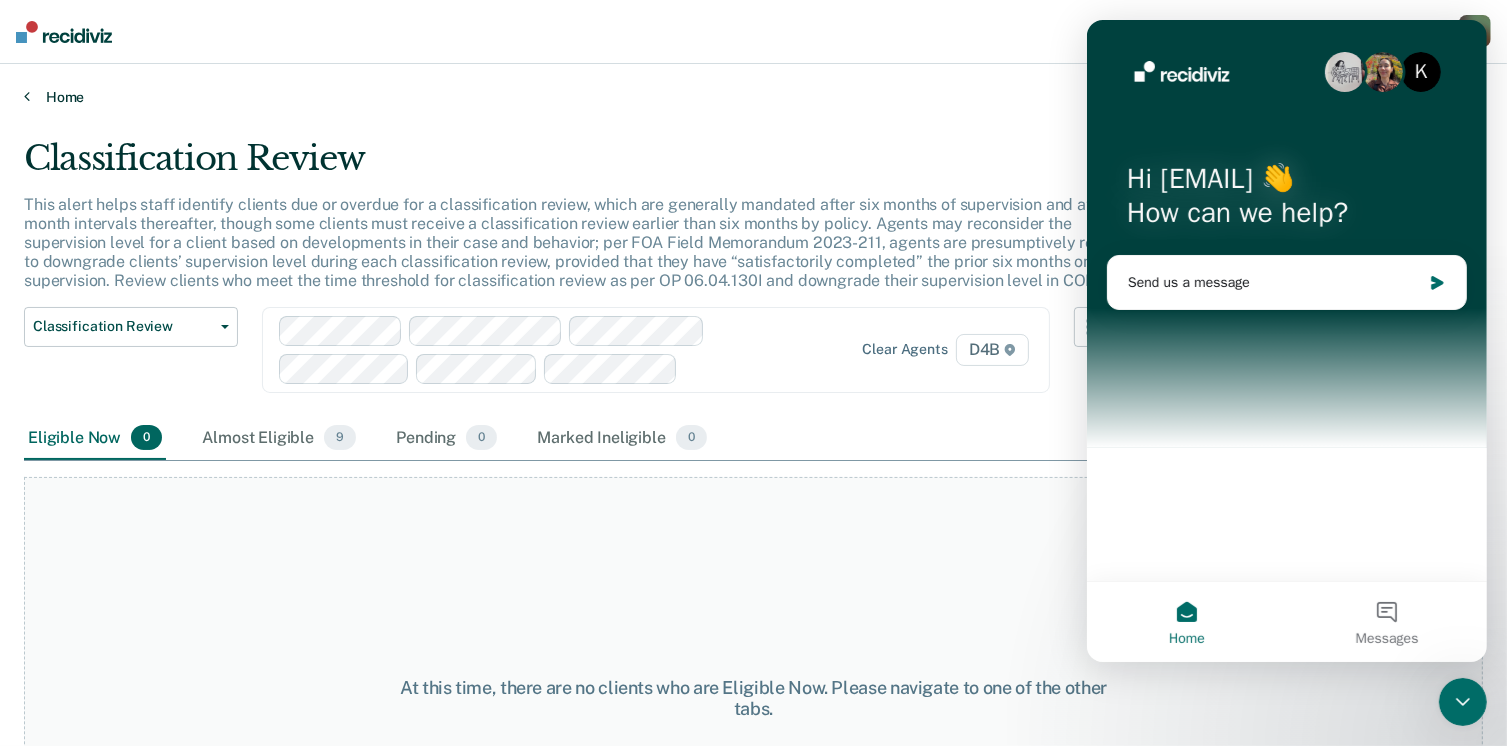 click at bounding box center (27, 96) 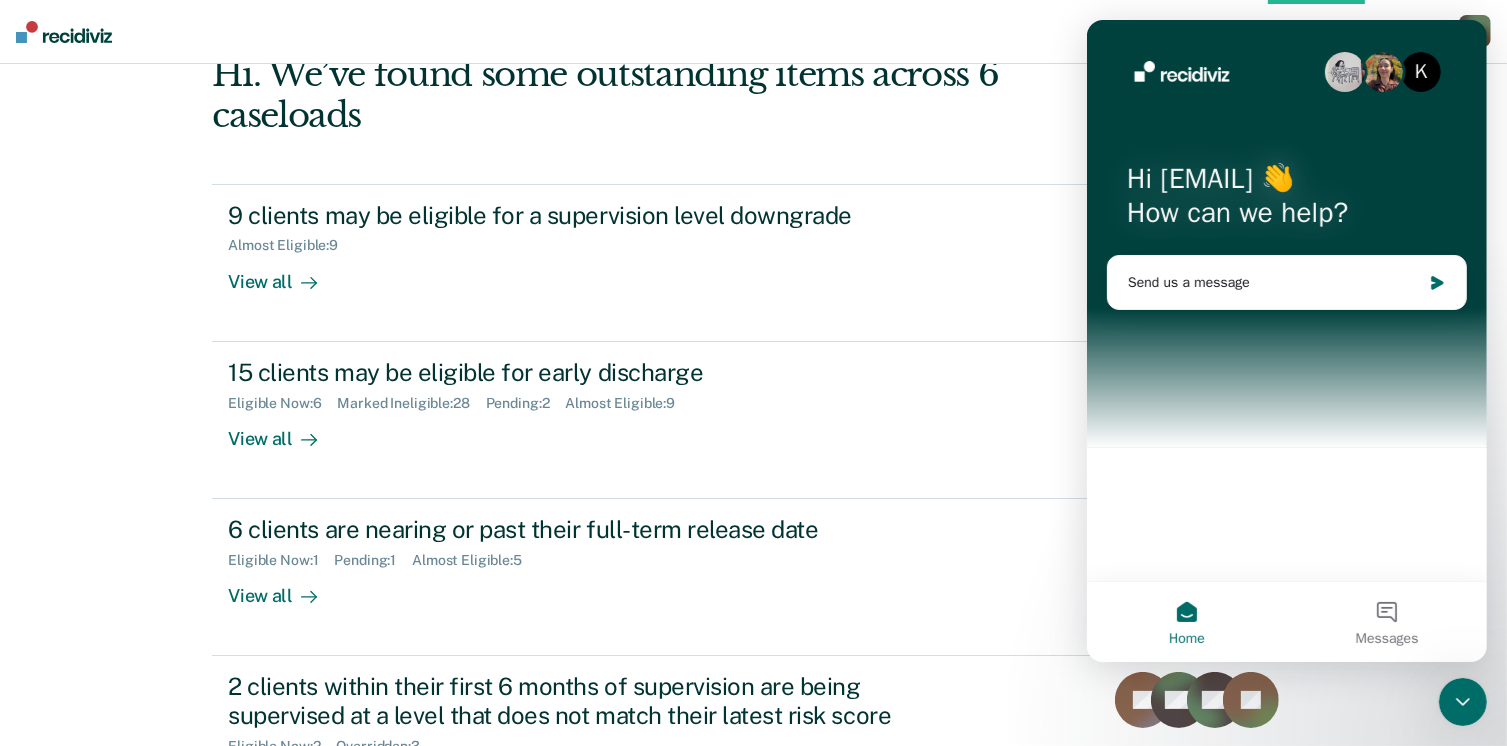 scroll, scrollTop: 26, scrollLeft: 0, axis: vertical 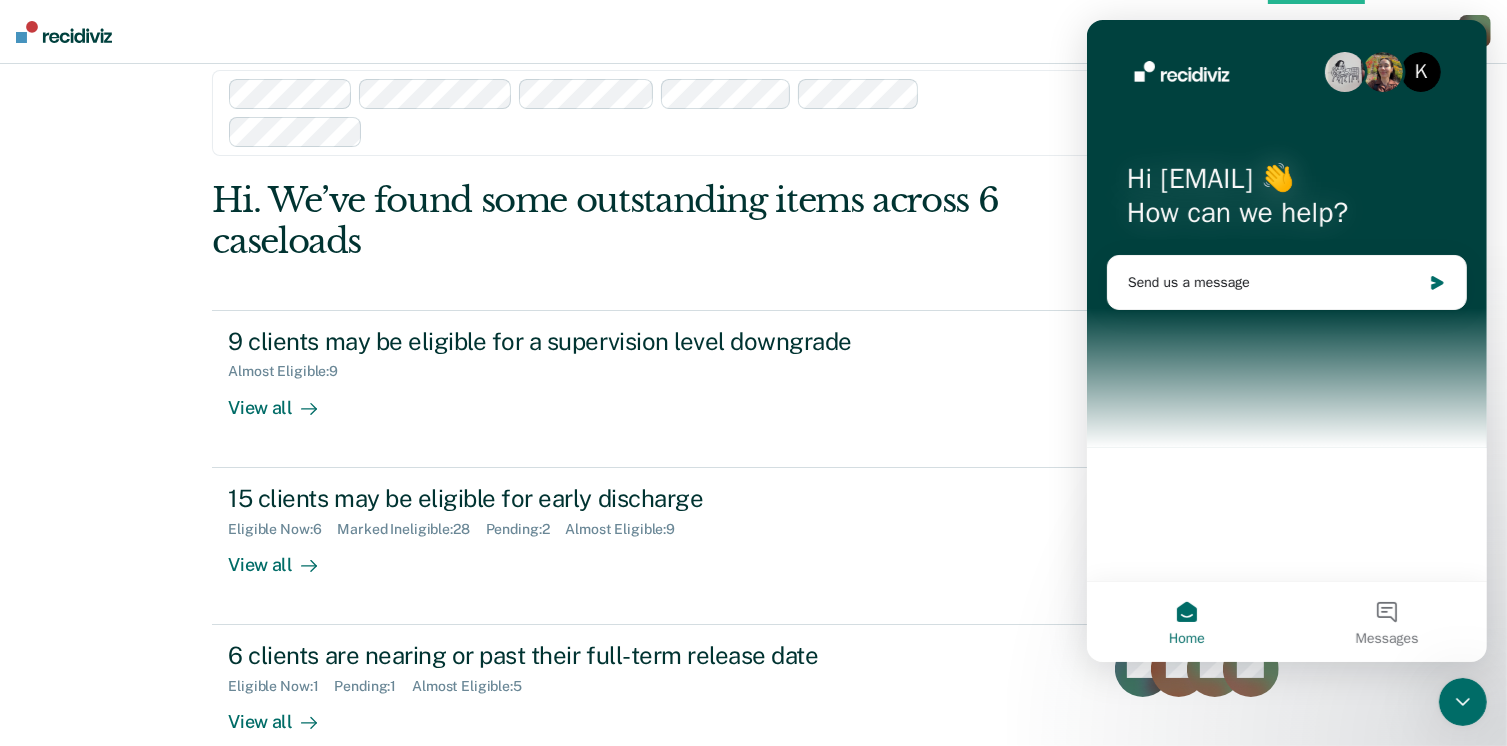 click on "Home" at bounding box center [1186, 622] 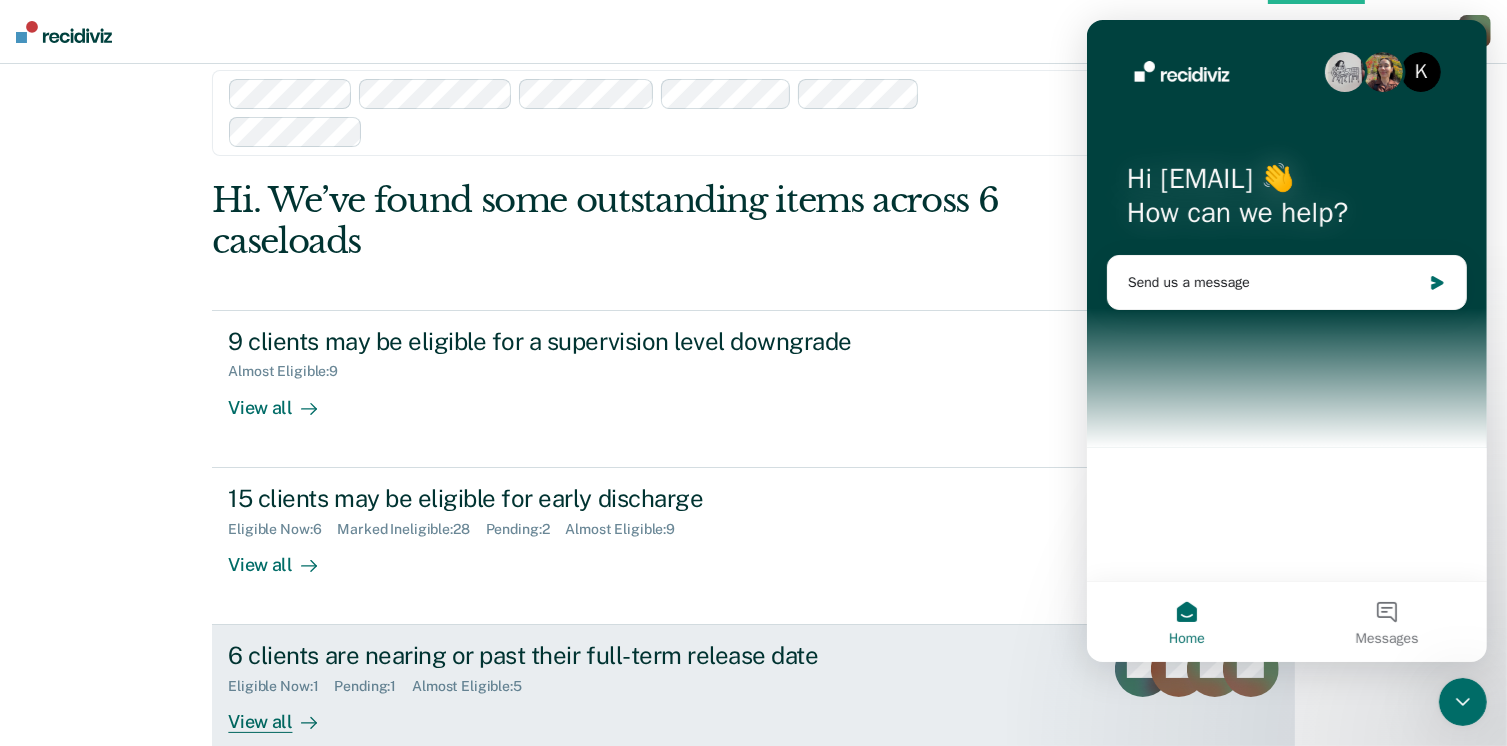 click on "[NUMBER] clients are nearing or past their full-term release date Eligible Now : [NUMBER] Pending : [NUMBER] Almost Eligible : [NUMBER] View all CW DS MC + [NUMBER]" at bounding box center (753, 703) 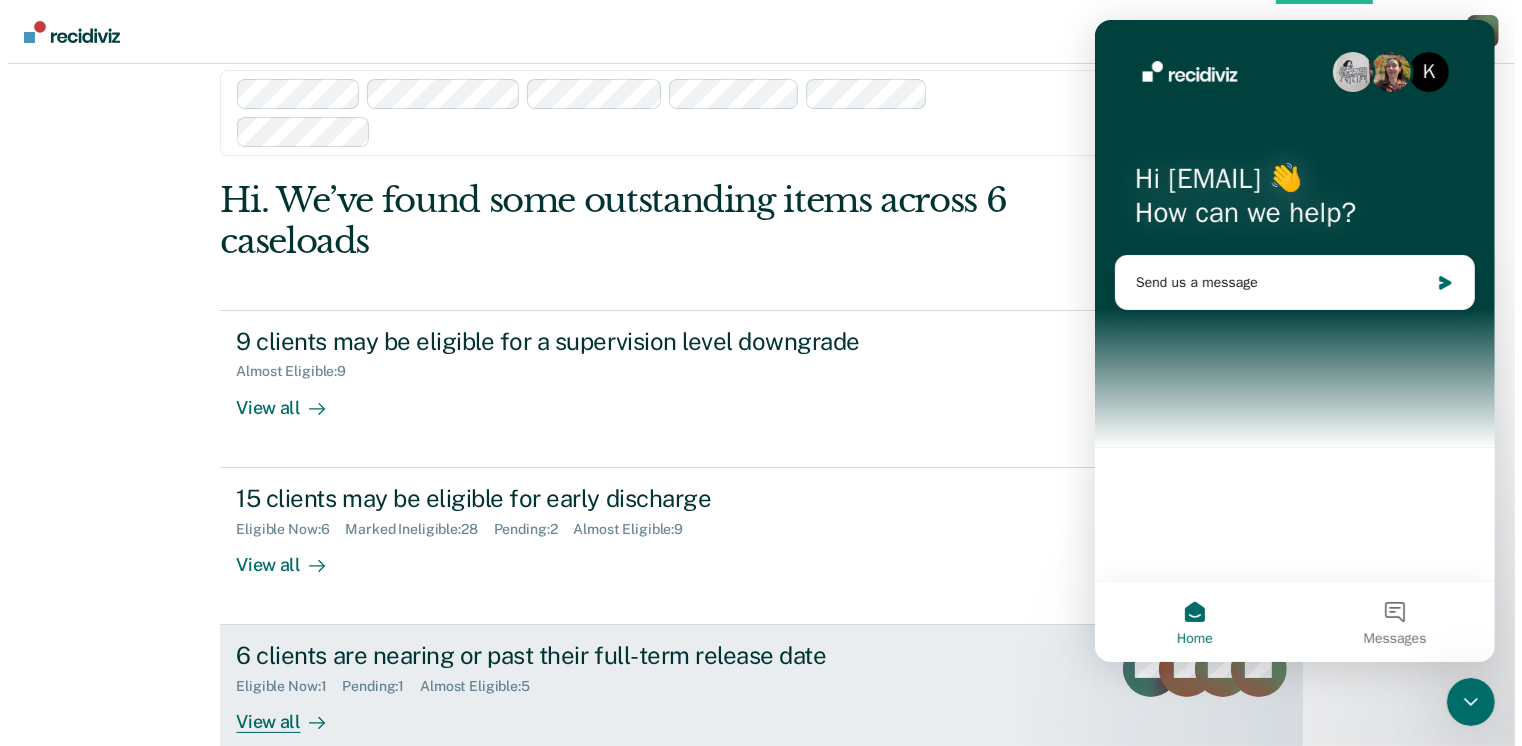 scroll, scrollTop: 0, scrollLeft: 0, axis: both 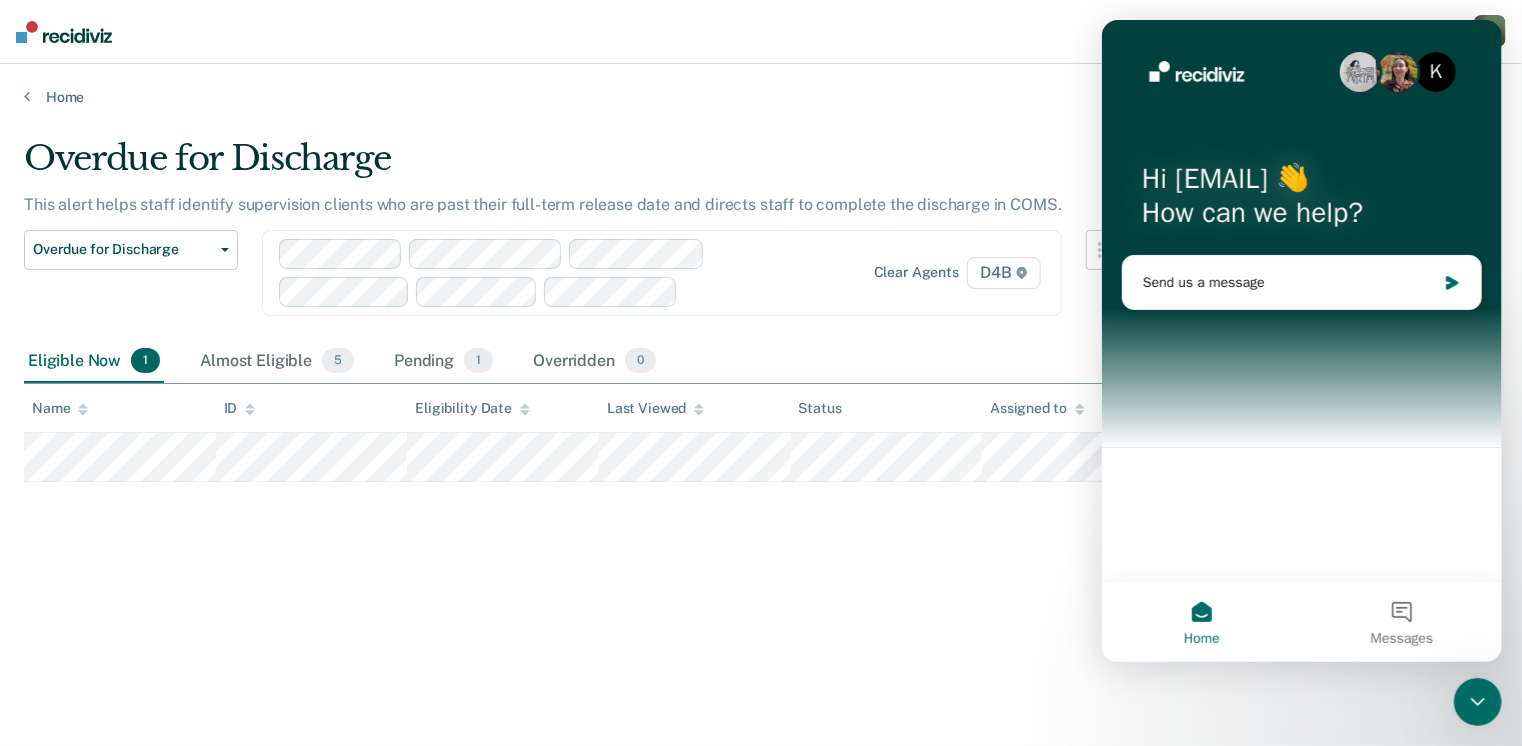 click on "K" at bounding box center [1435, 72] 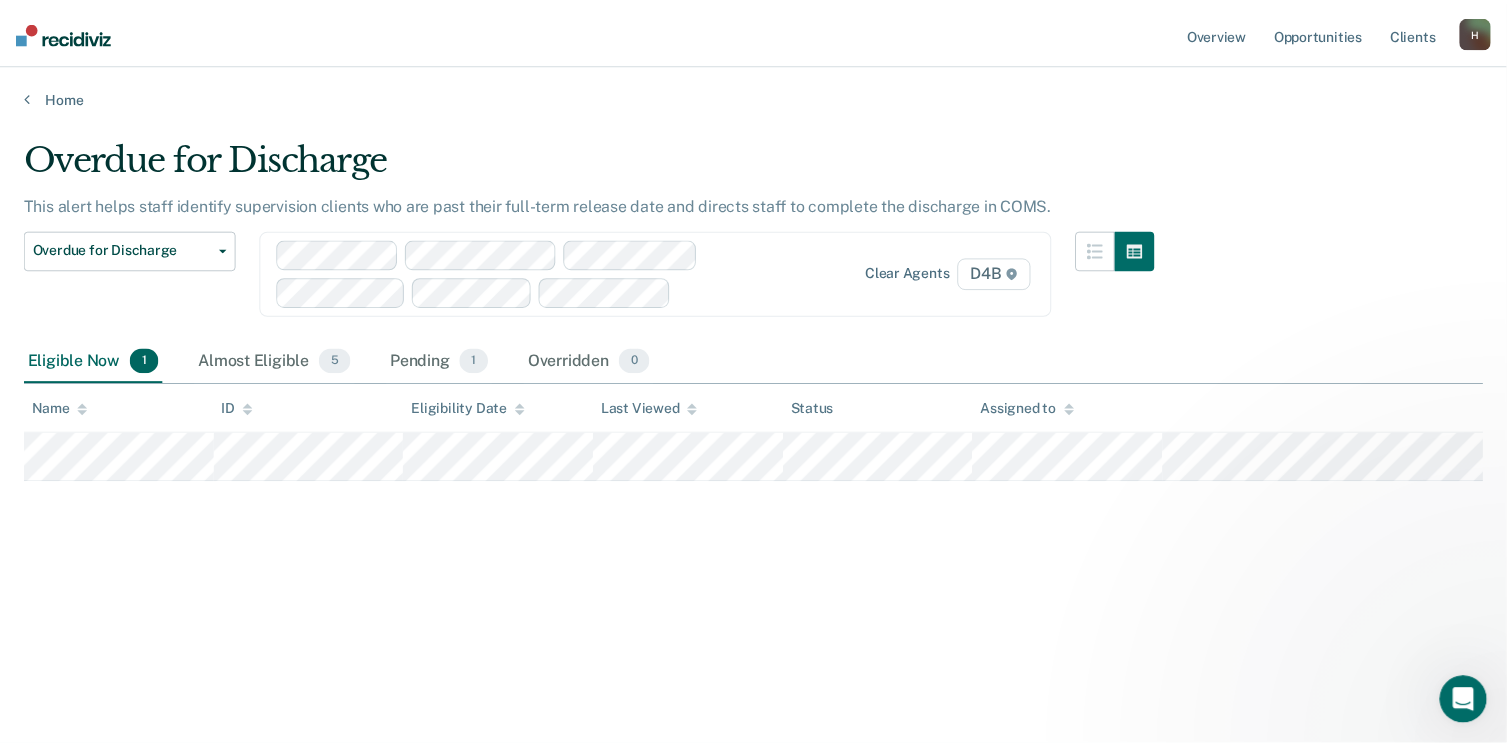 scroll, scrollTop: 0, scrollLeft: 0, axis: both 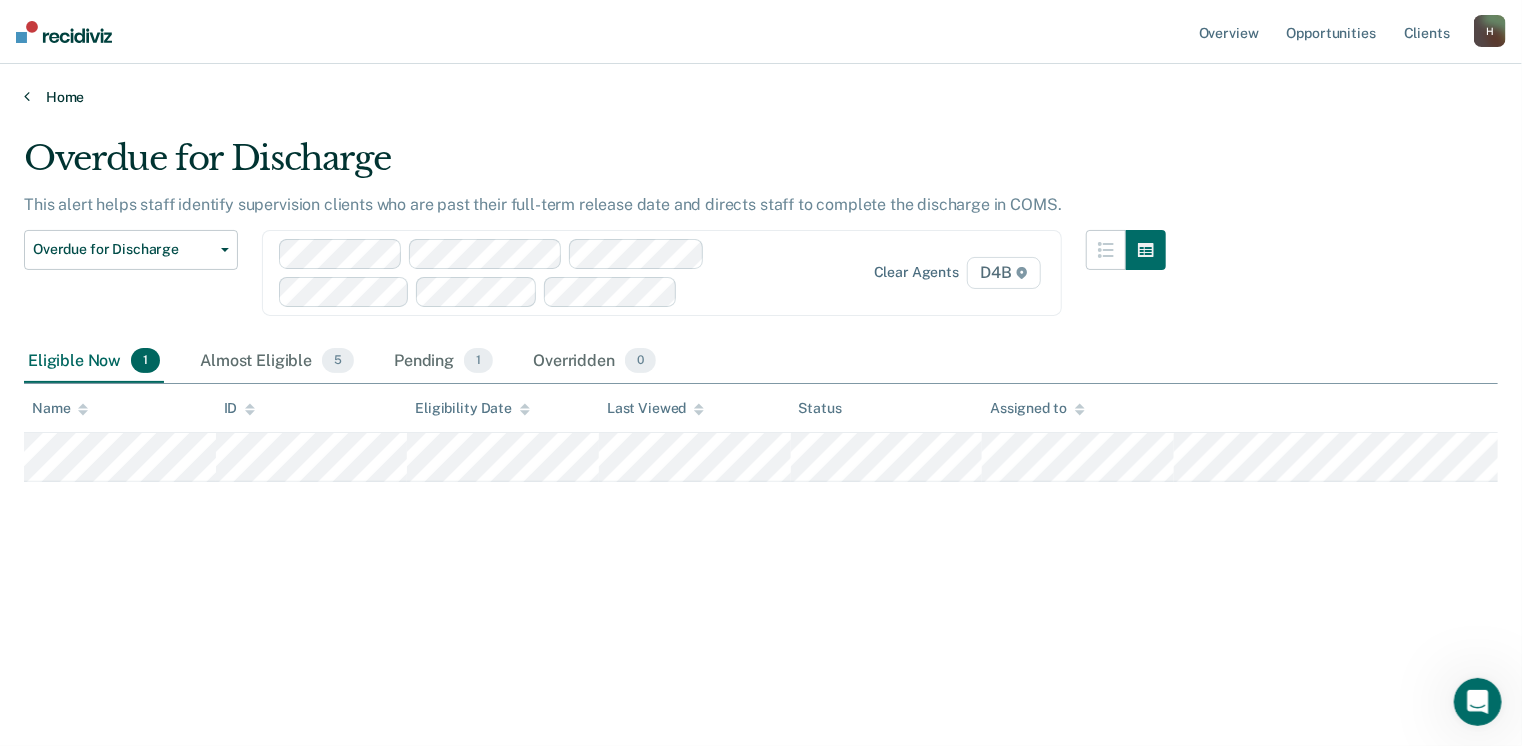 click on "Home" at bounding box center [761, 97] 